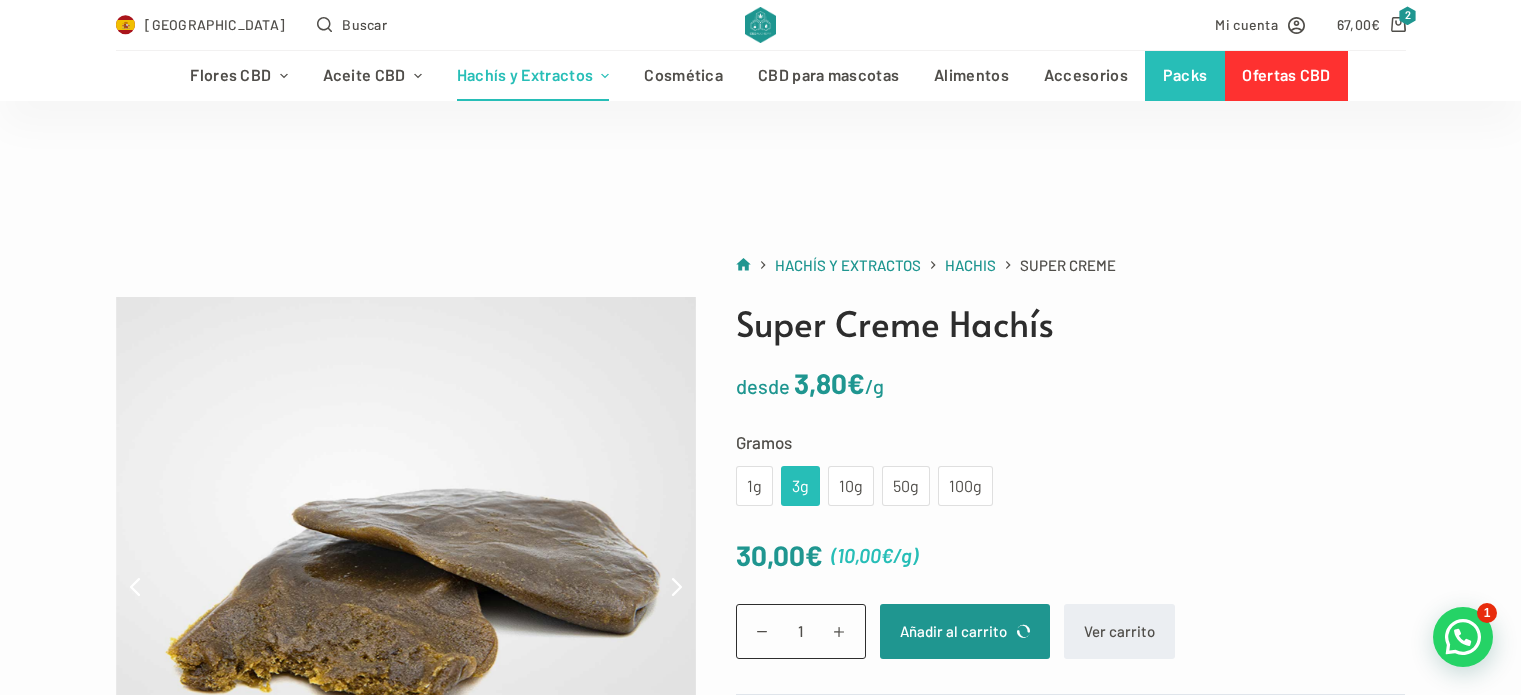 scroll, scrollTop: 300, scrollLeft: 0, axis: vertical 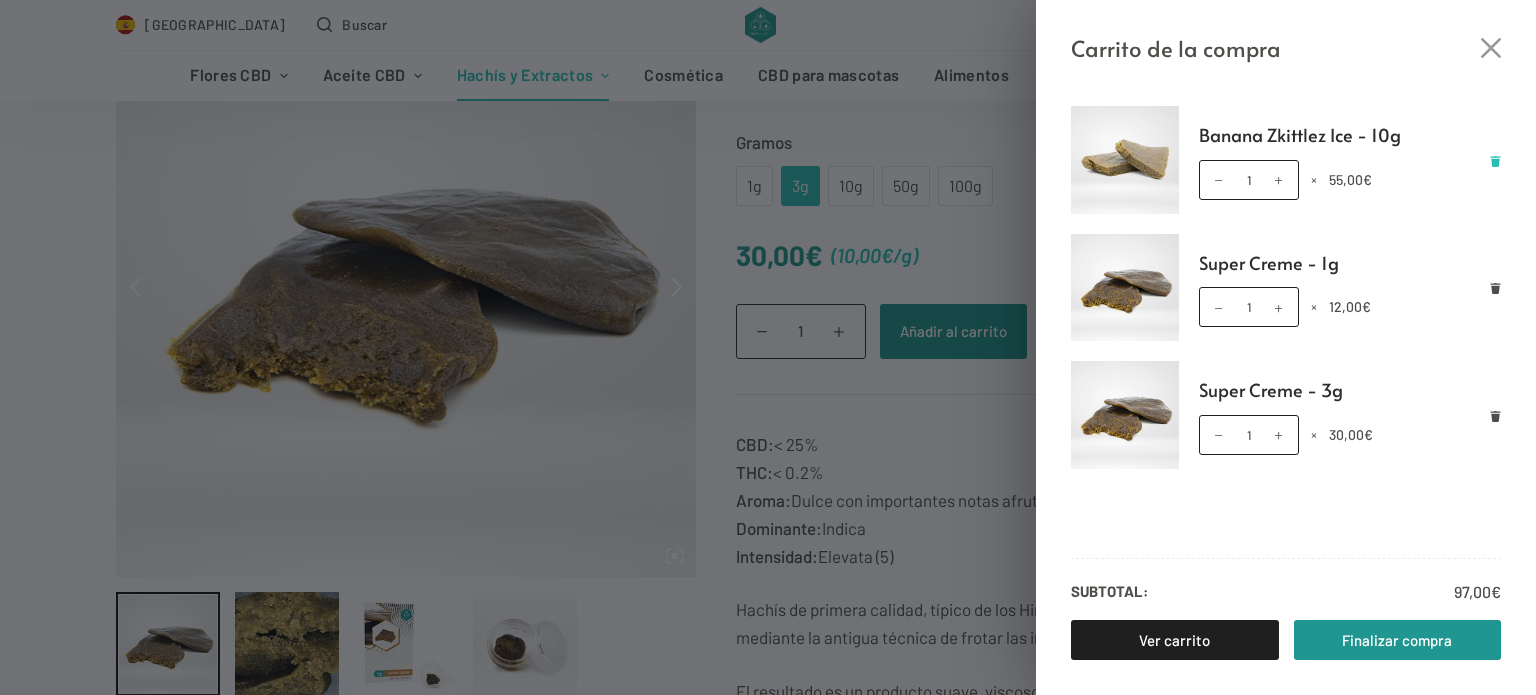 click 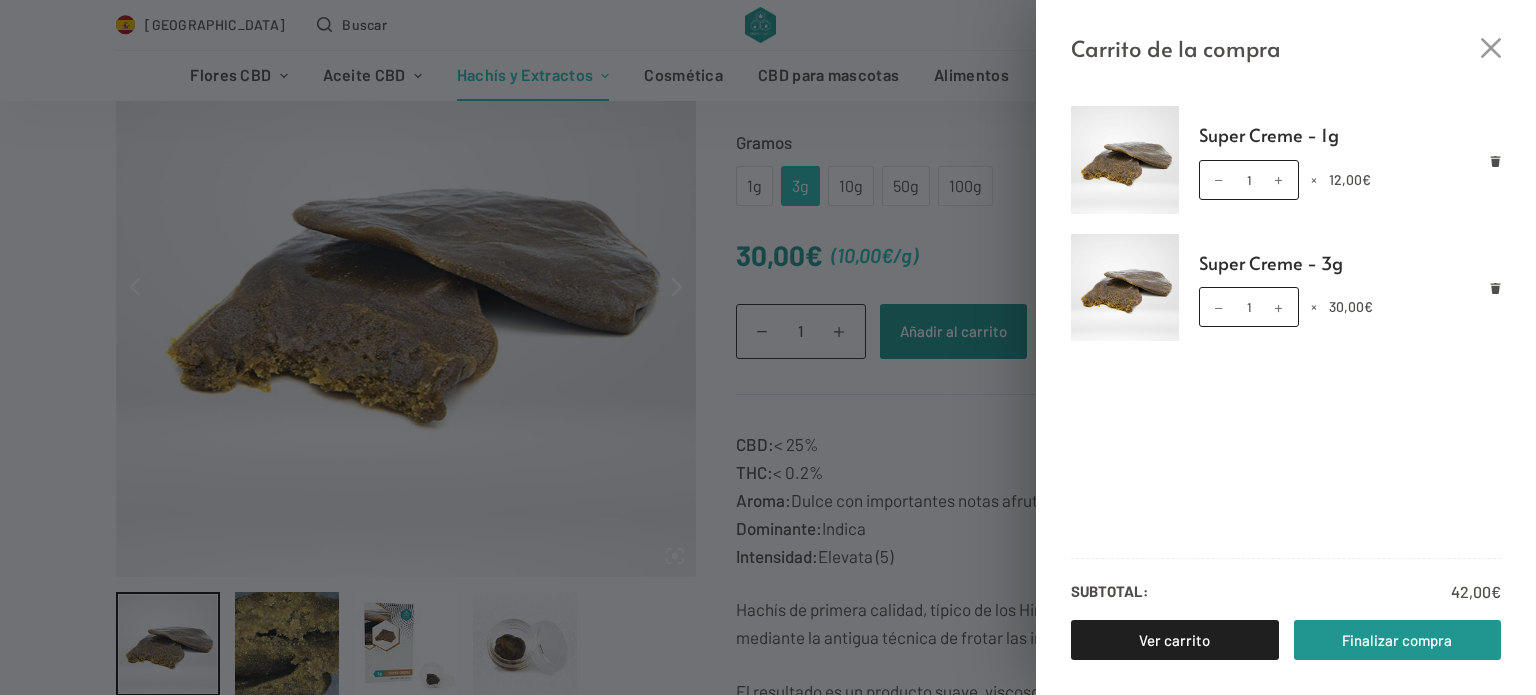 click on "Carrito de la compra
Super Creme - 1g
Super Creme - 1g cantidad
1
× 12,00 €
Super Creme - 3g
Super Creme - 3g cantidad
1
× 30,00 €
Subtotal:   42,00 €
Ver carrito Finalizar compra" at bounding box center [768, 347] 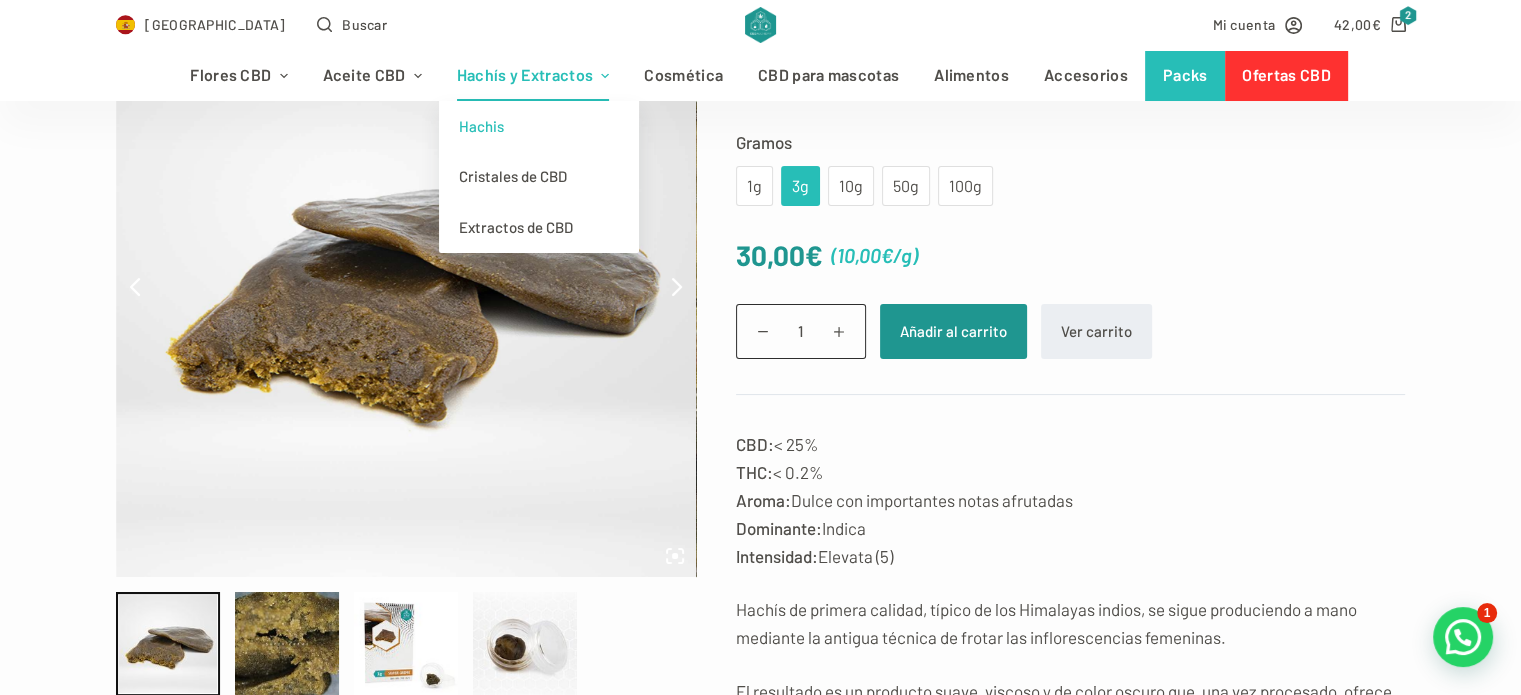 click on "Hachis" at bounding box center (539, 126) 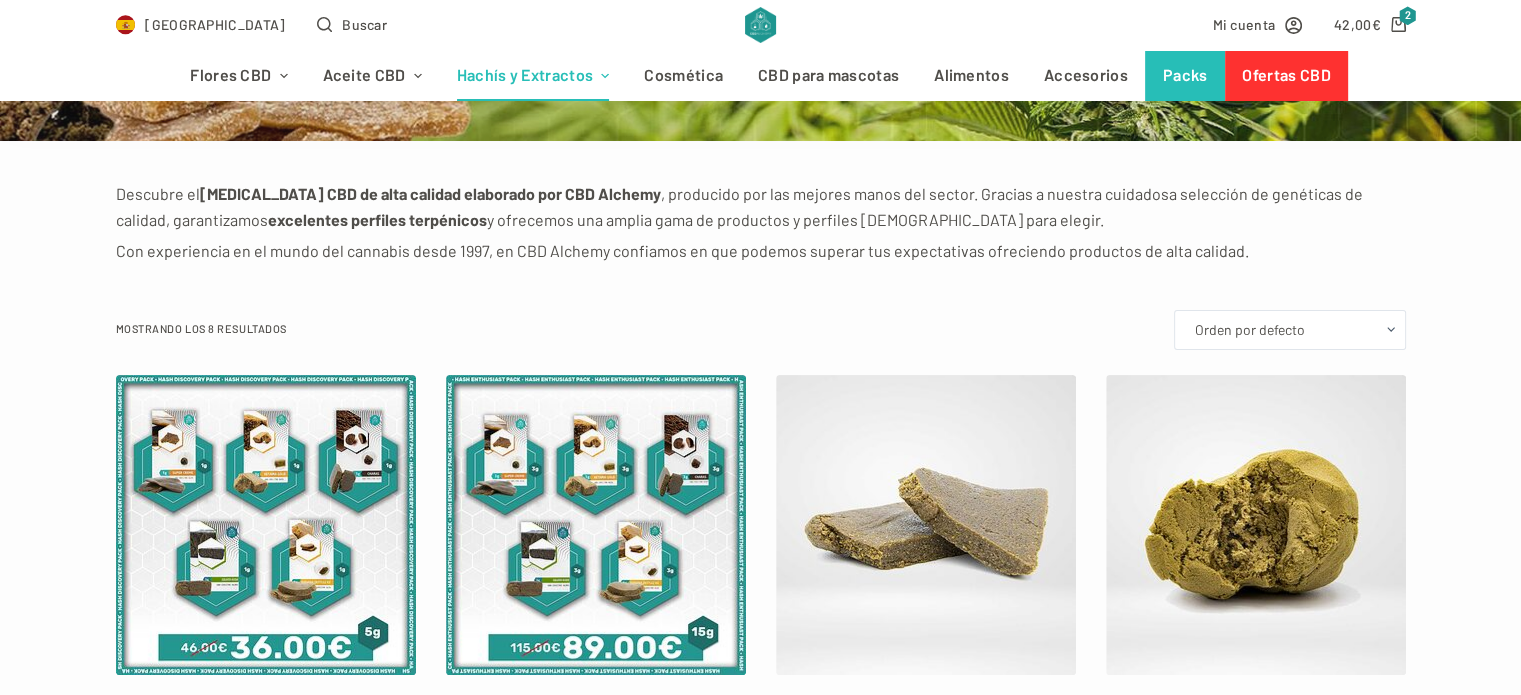 scroll, scrollTop: 500, scrollLeft: 0, axis: vertical 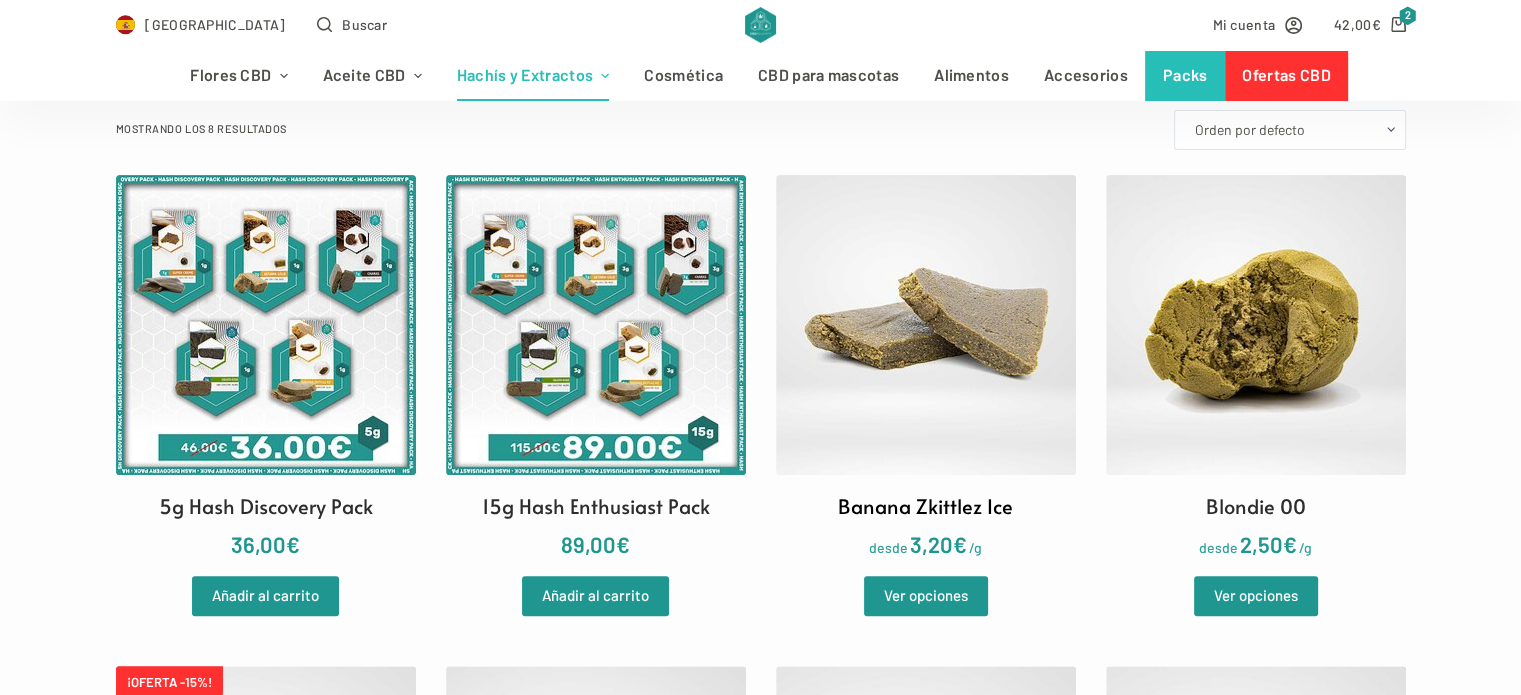 click at bounding box center (926, 325) 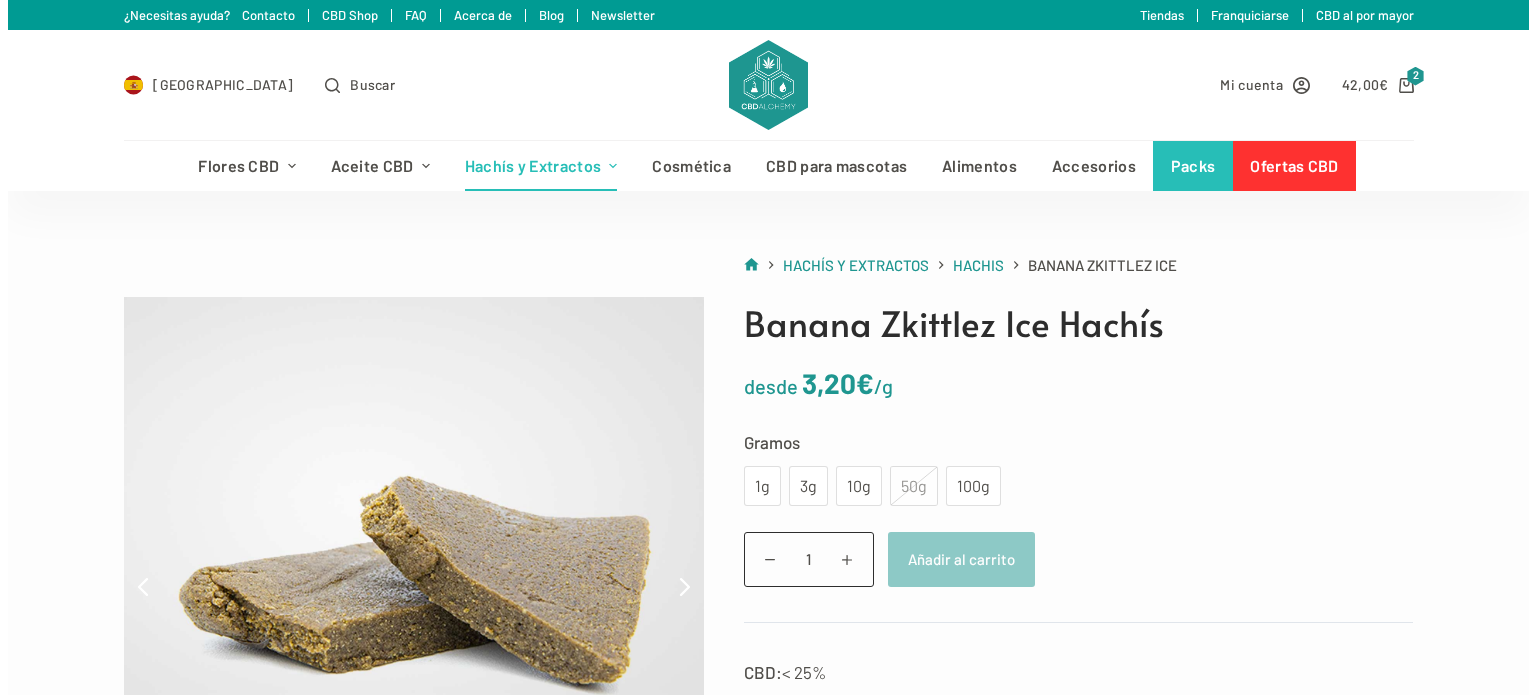 scroll, scrollTop: 0, scrollLeft: 0, axis: both 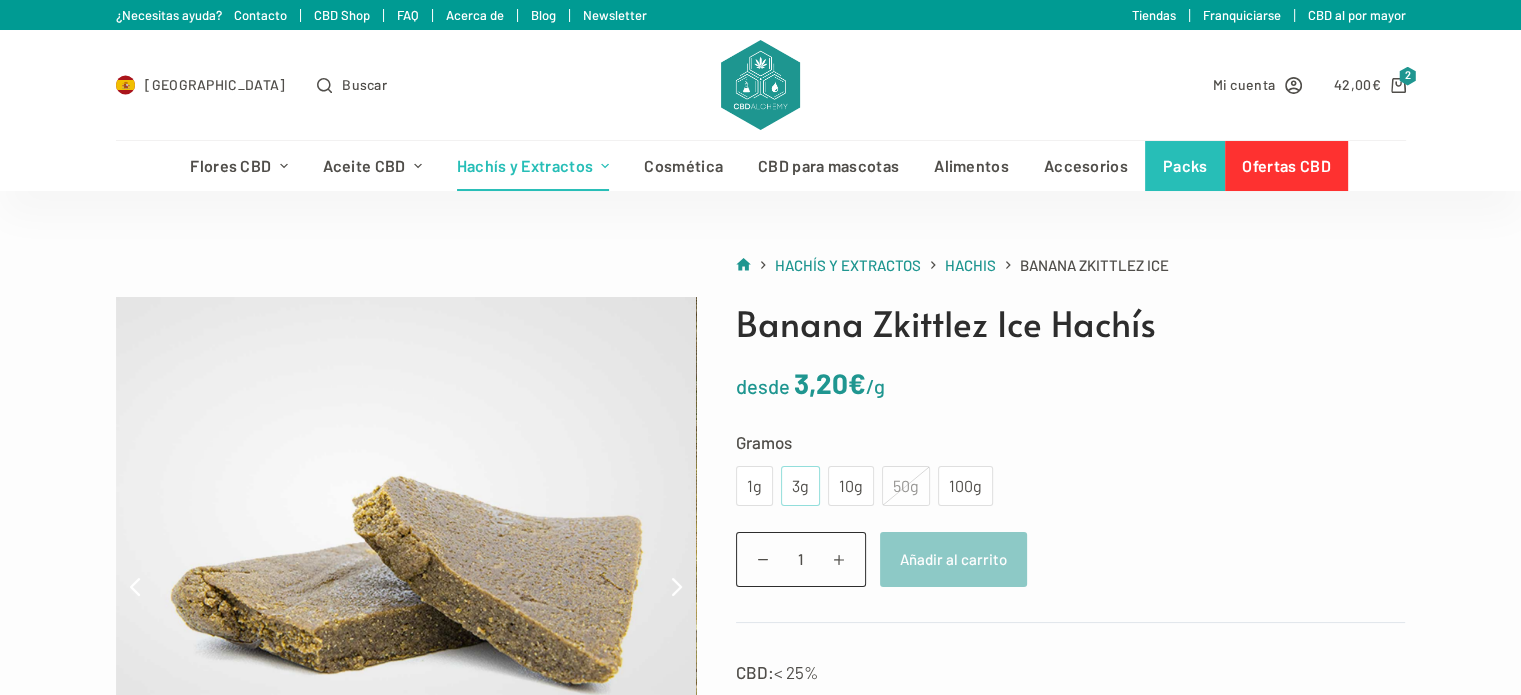 click on "3g" 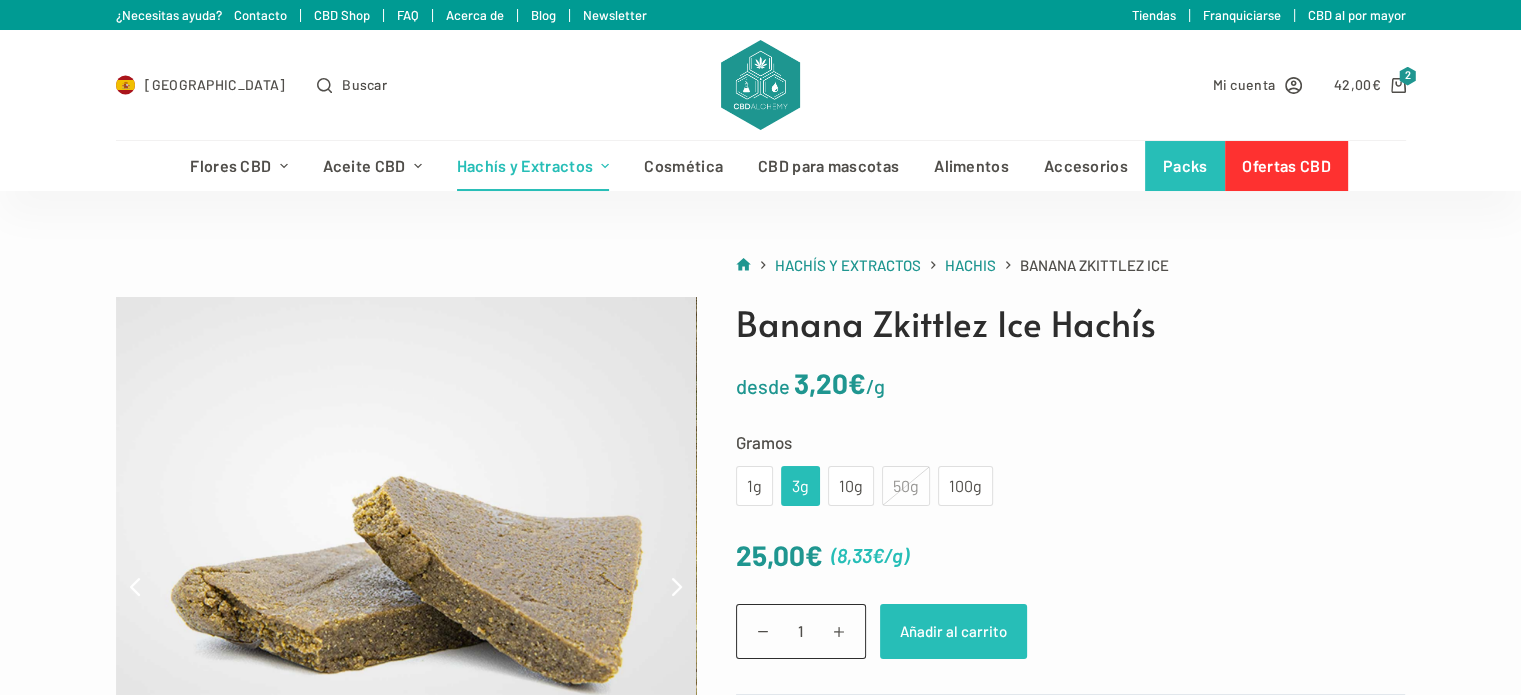 click on "Añadir al carrito" 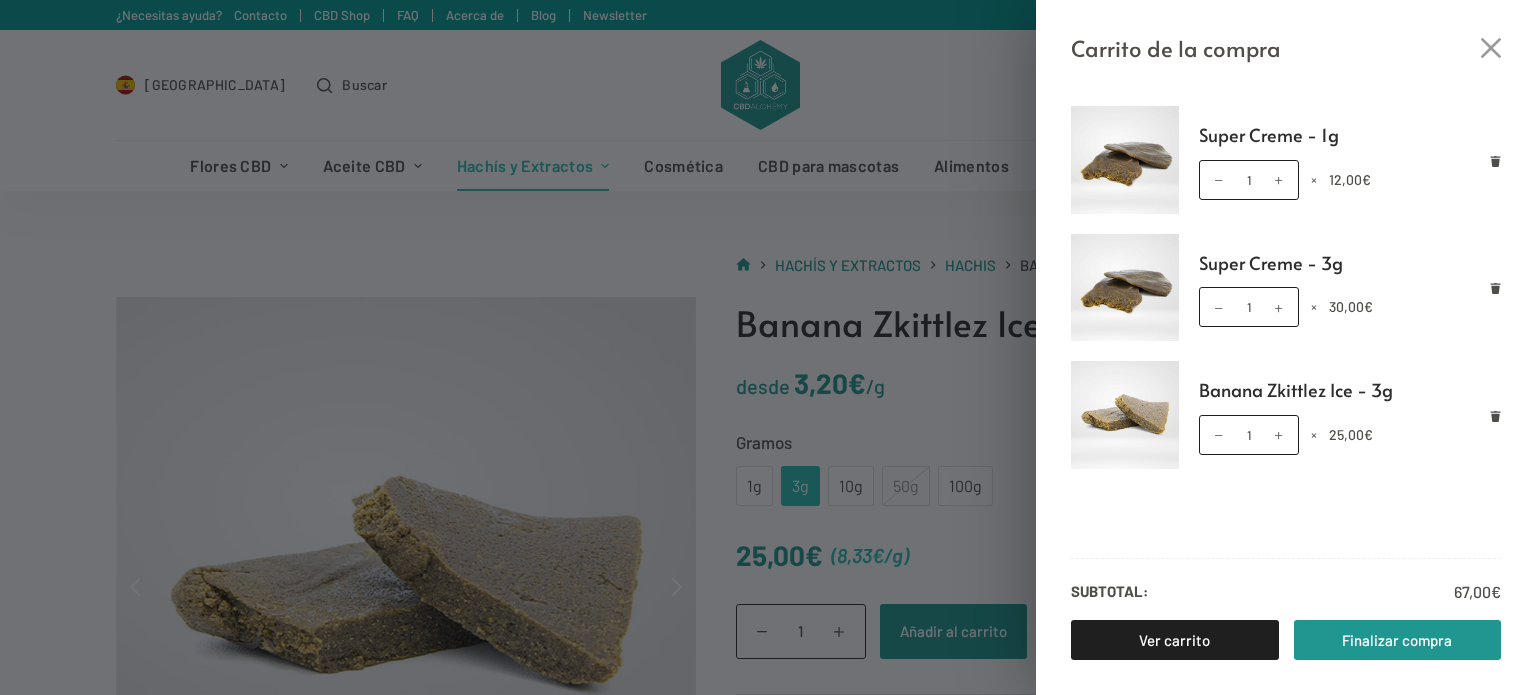 click on "Super Creme - 1g
Super Creme - 1g cantidad
1
× 12,00 €" at bounding box center [1350, 159] 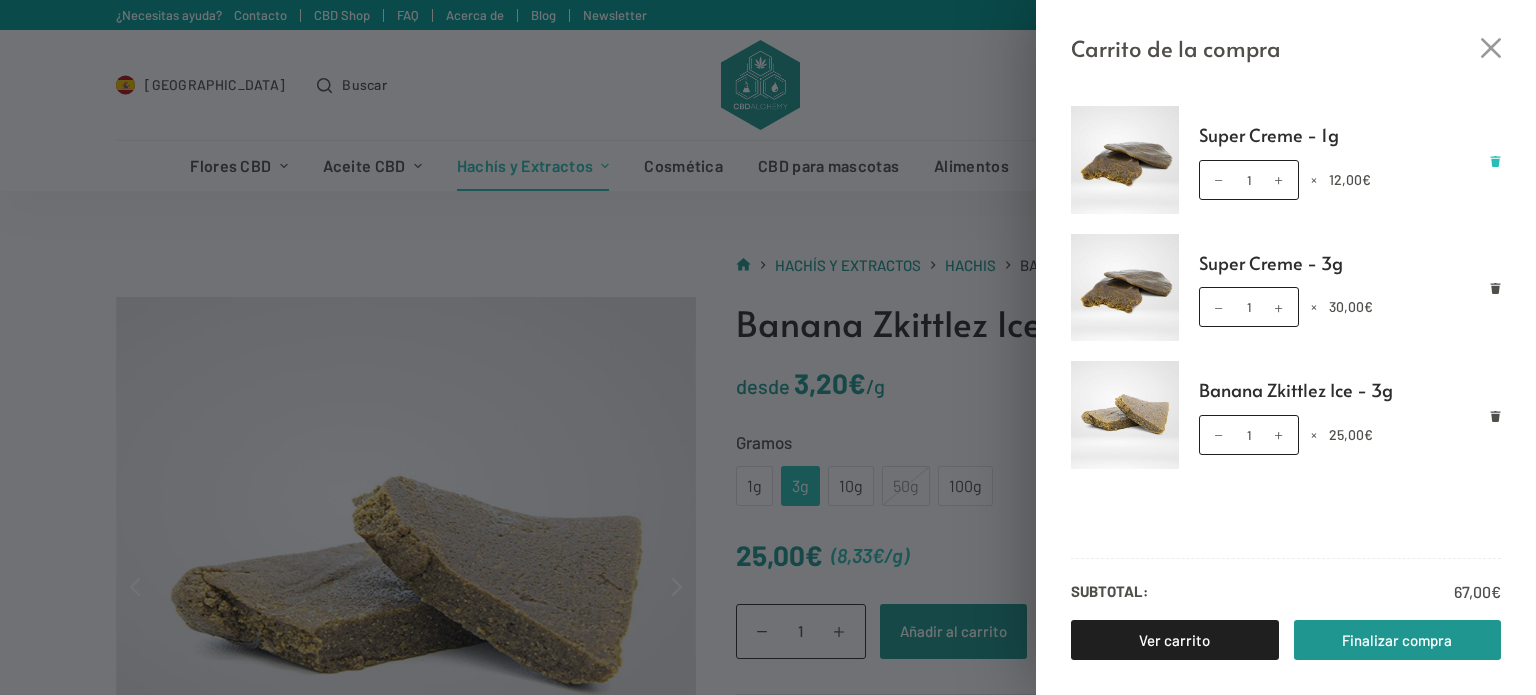 click 